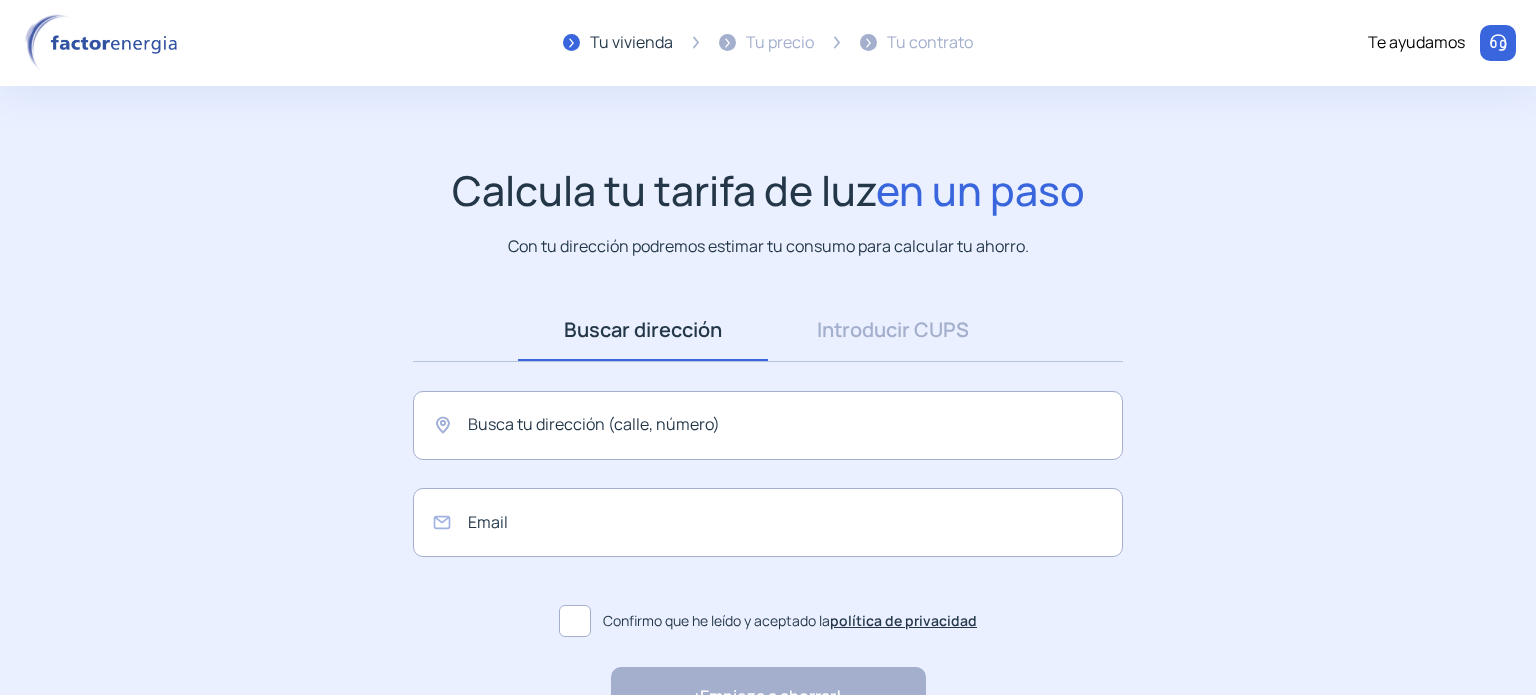 scroll, scrollTop: 0, scrollLeft: 0, axis: both 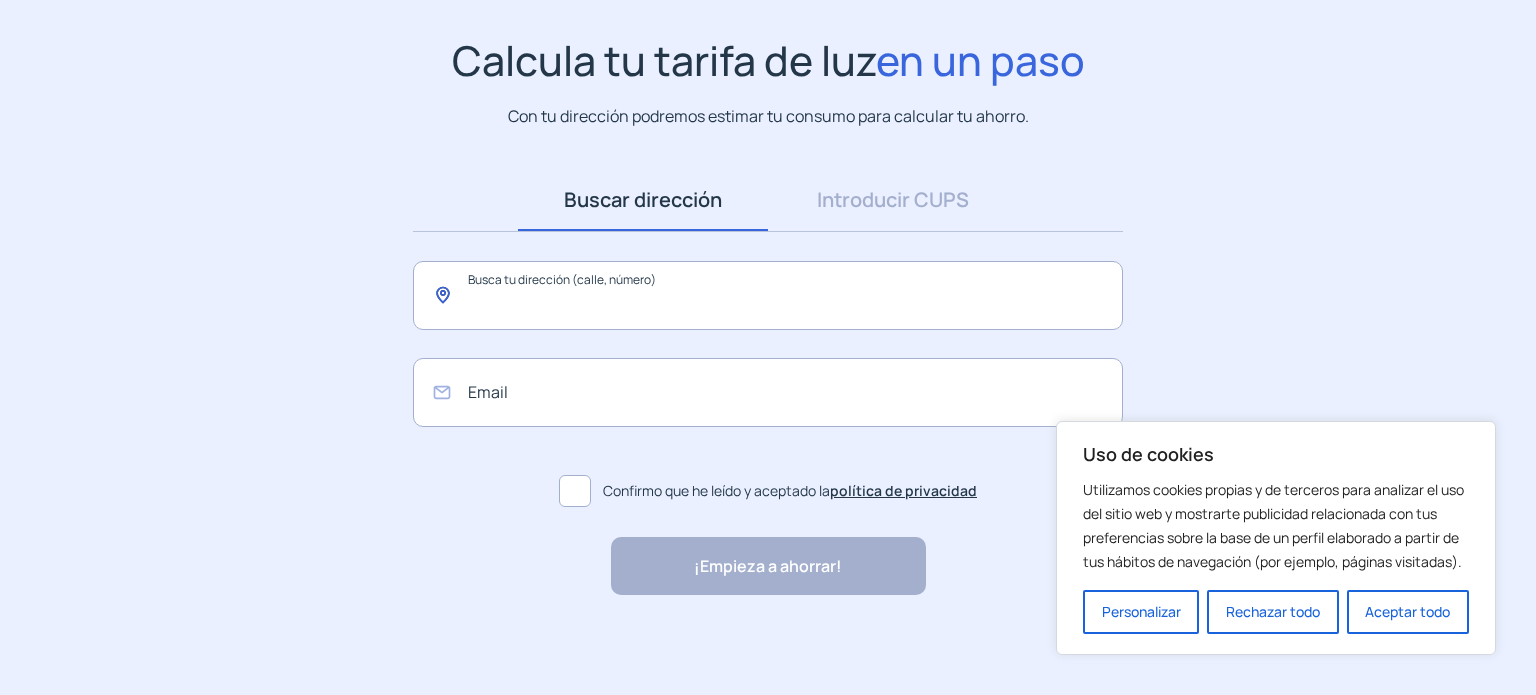 click 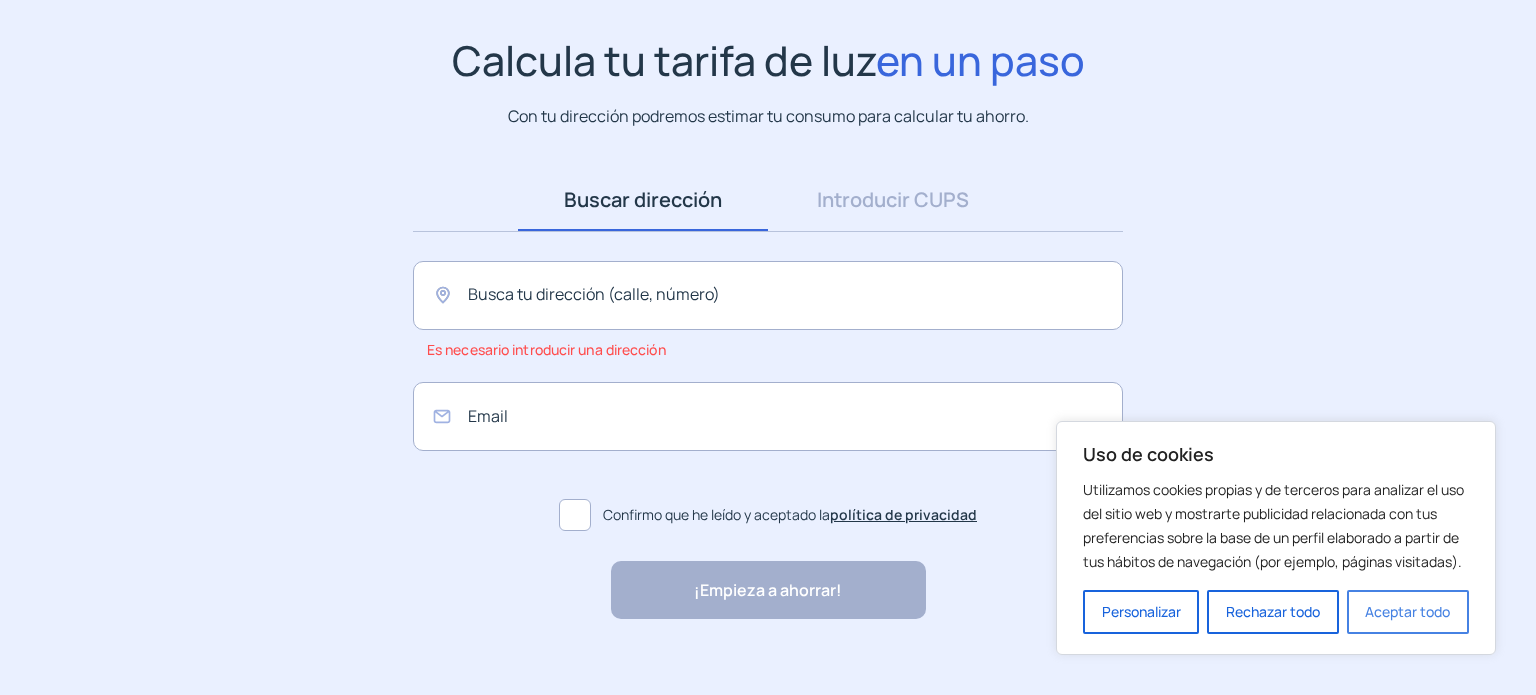 drag, startPoint x: 597, startPoint y: 292, endPoint x: 1386, endPoint y: 610, distance: 850.6733 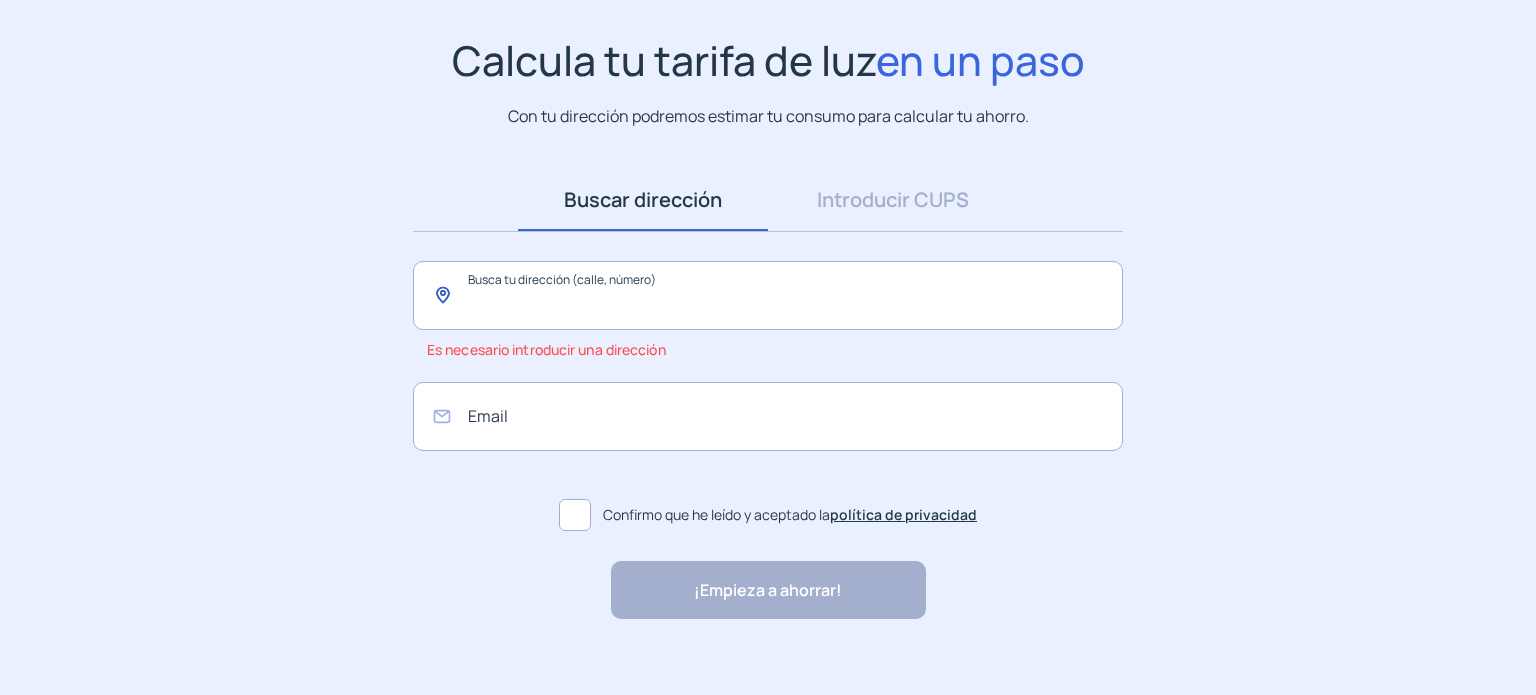 click 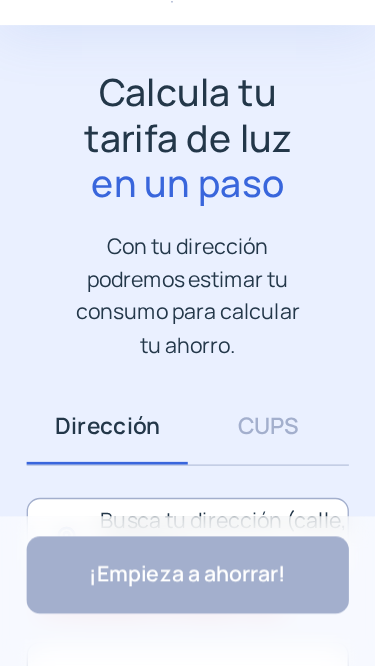 scroll, scrollTop: 108, scrollLeft: 0, axis: vertical 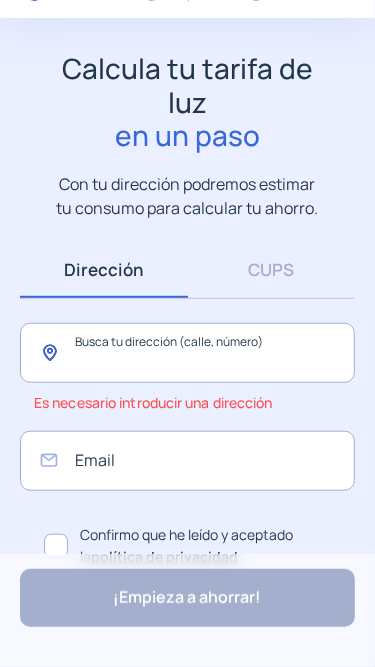 click 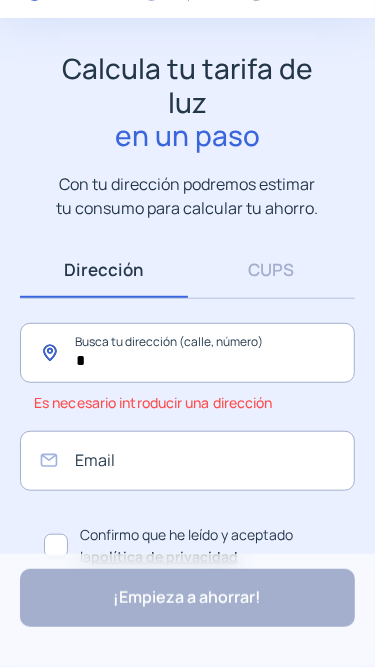 scroll, scrollTop: 0, scrollLeft: 0, axis: both 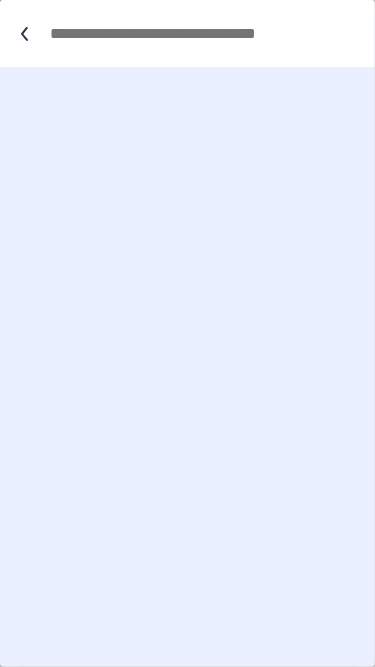 type on "**" 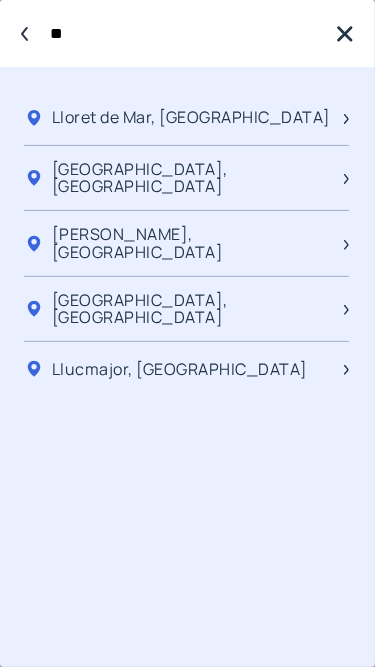 type on "*" 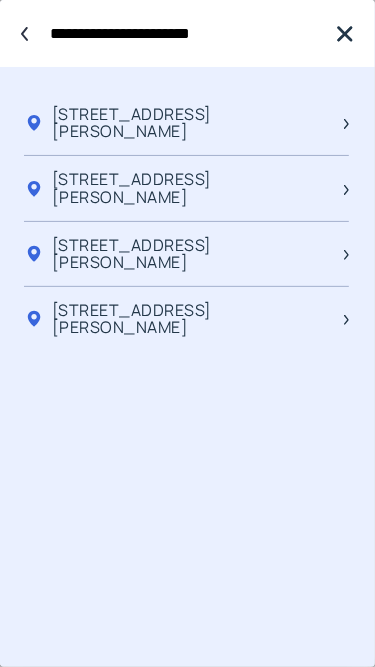 type on "**********" 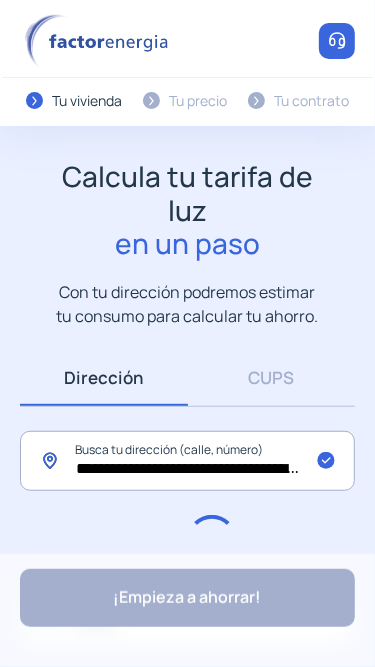scroll, scrollTop: 108, scrollLeft: 0, axis: vertical 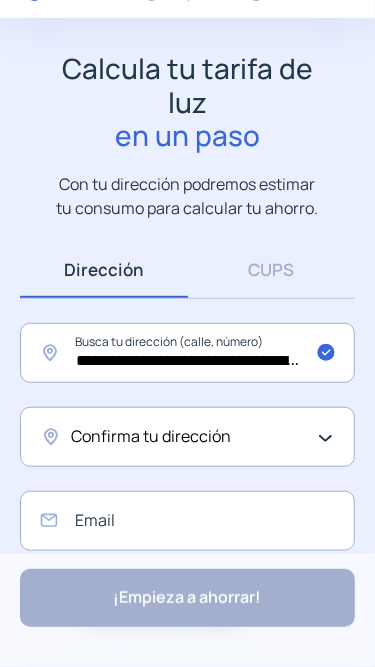 click on "Confirma tu dirección" 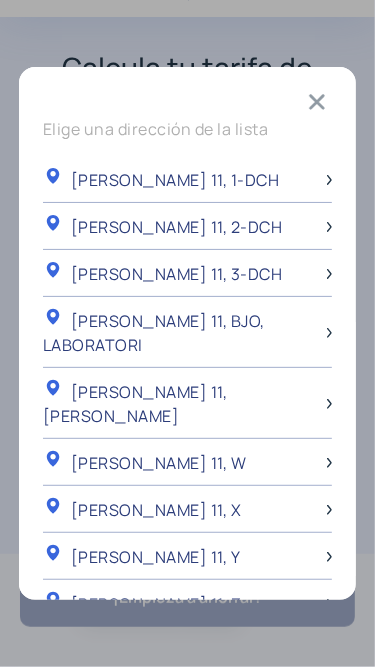 scroll, scrollTop: 0, scrollLeft: 0, axis: both 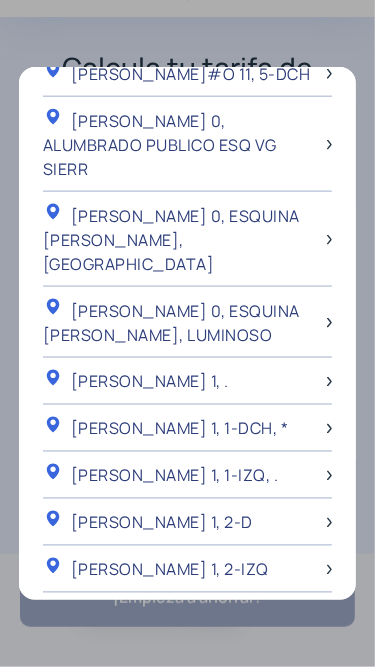 click on "[PERSON_NAME] 1, 1-IZQ, ." at bounding box center [175, 476] 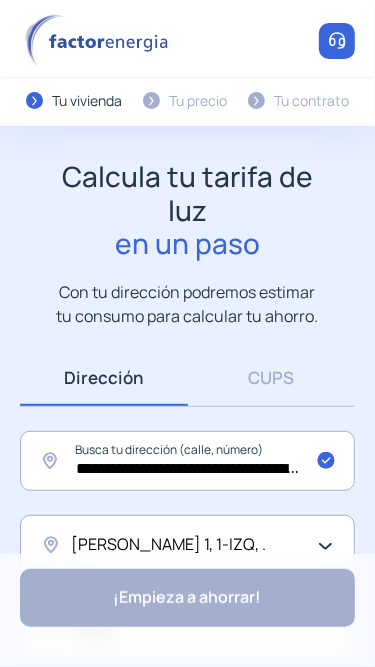 scroll, scrollTop: 108, scrollLeft: 0, axis: vertical 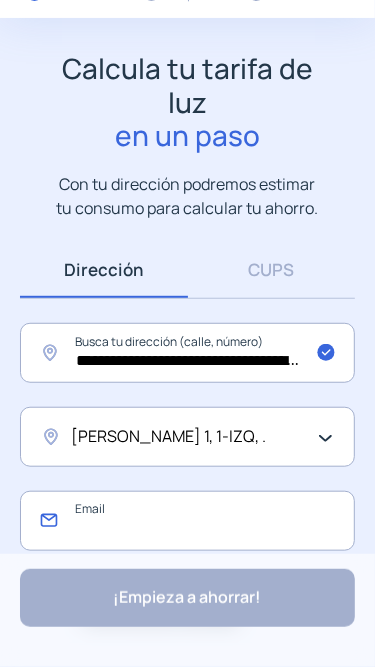 click 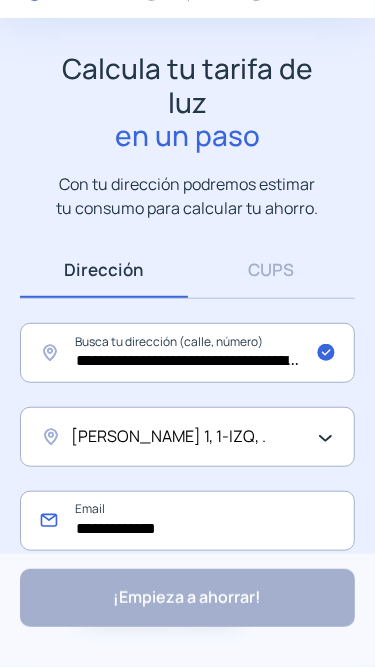 type on "**********" 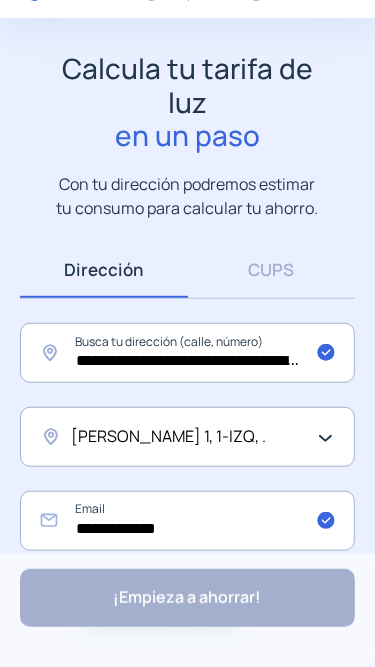 click on "CUPS" at bounding box center [272, 269] 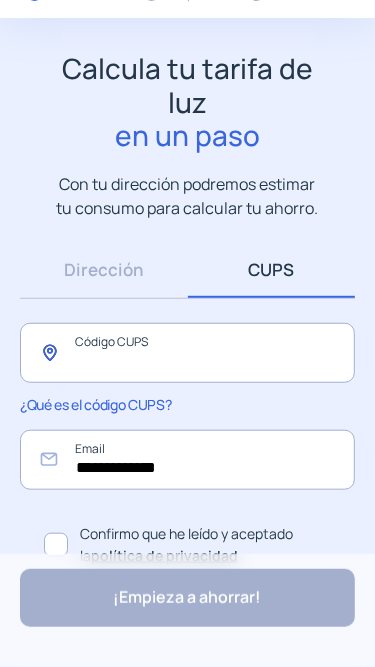click 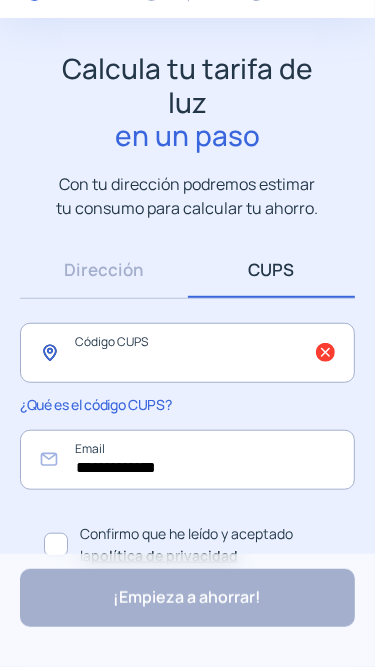 paste on "**********" 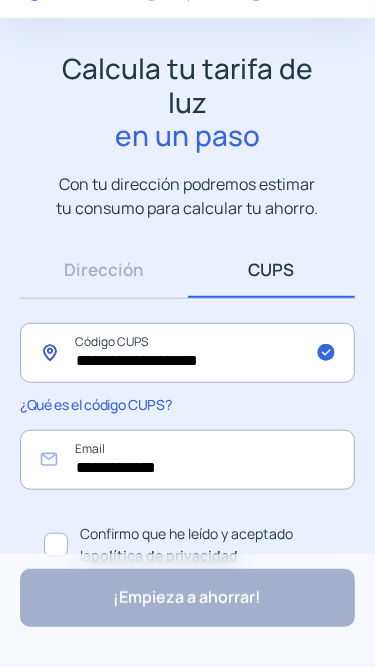 type on "**********" 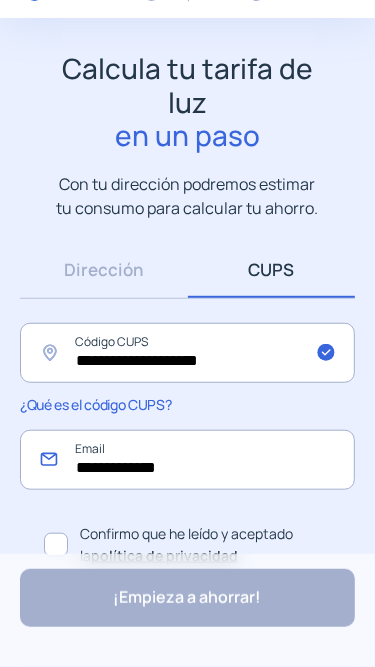 scroll, scrollTop: 138, scrollLeft: 0, axis: vertical 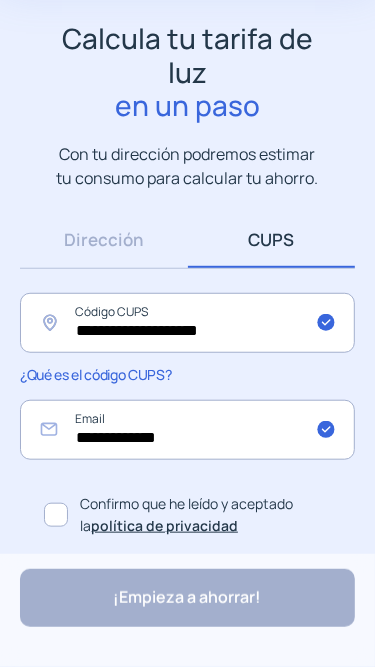 click 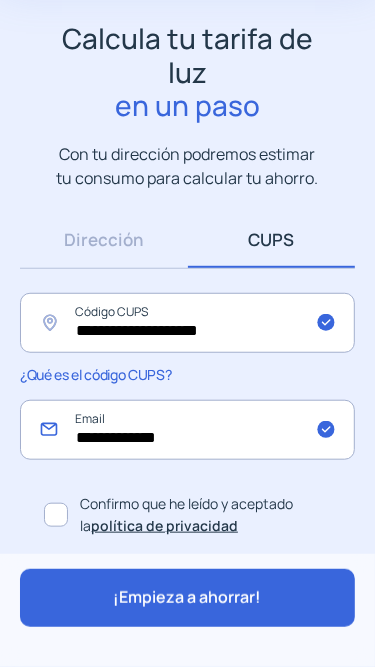 click on "**********" 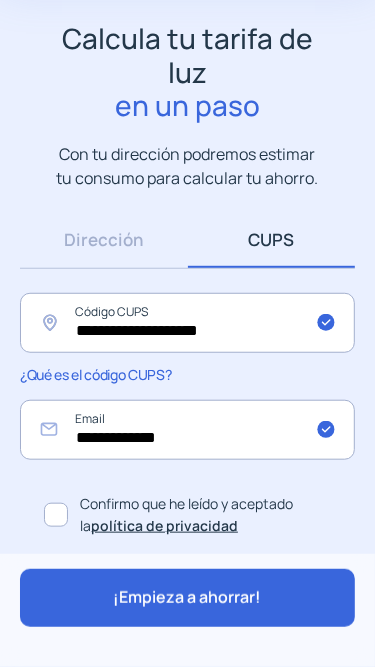 click on "¡Empieza a ahorrar!" 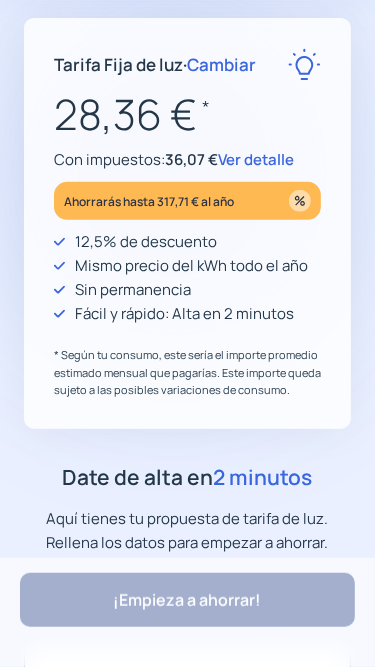 type on "**********" 